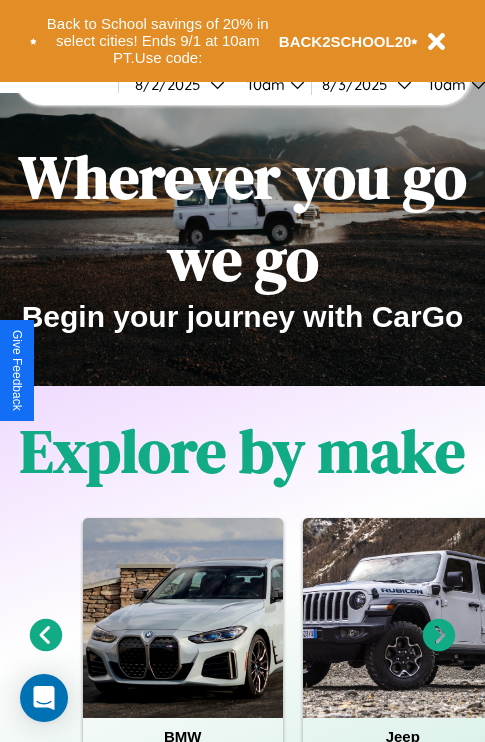 scroll, scrollTop: 0, scrollLeft: 0, axis: both 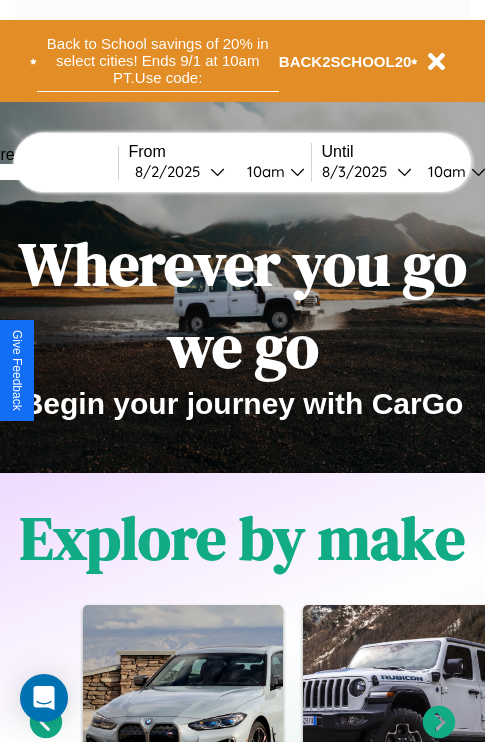 click on "Back to School savings of 20% in select cities! Ends 9/1 at 10am PT.  Use code:" at bounding box center (158, 61) 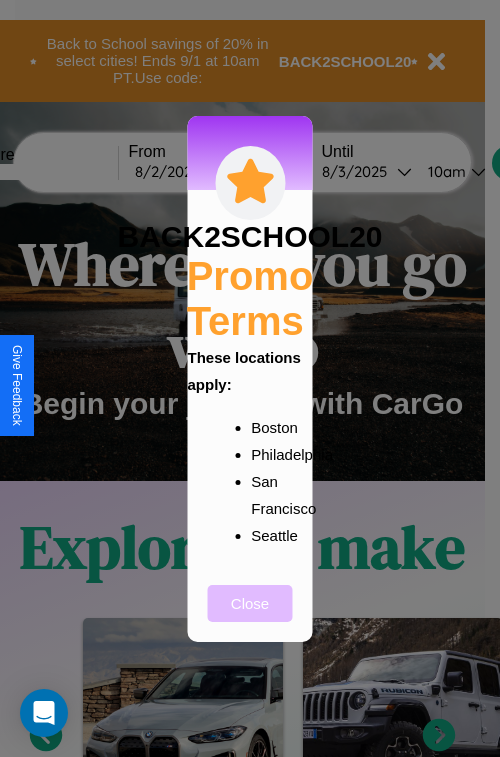 click on "Close" at bounding box center (250, 603) 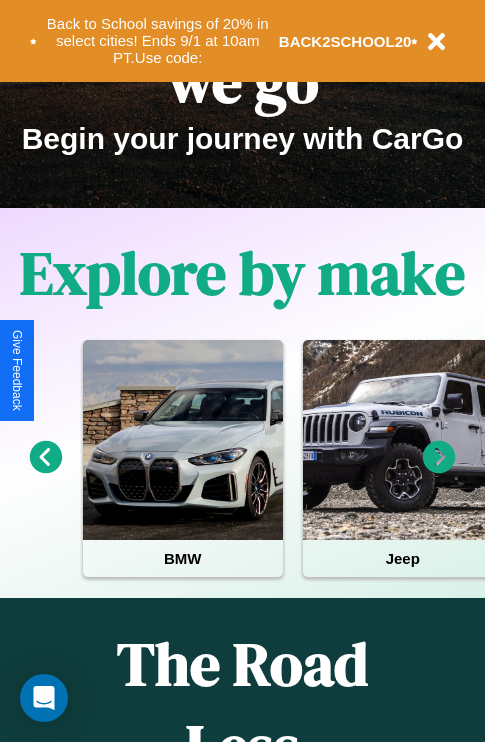 scroll, scrollTop: 308, scrollLeft: 0, axis: vertical 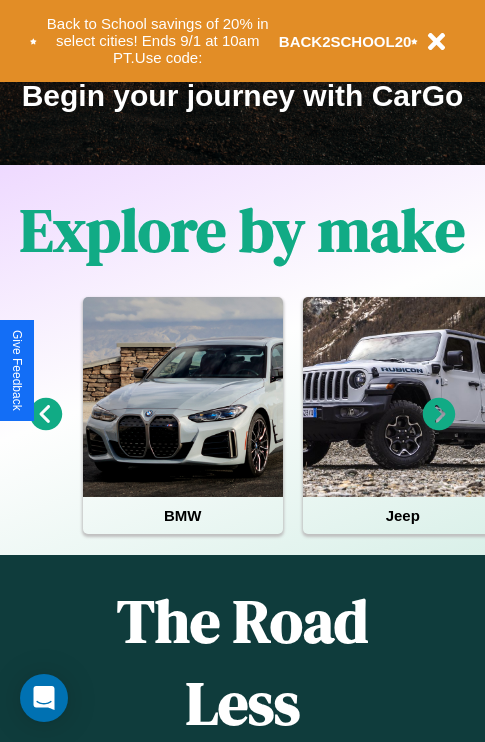click 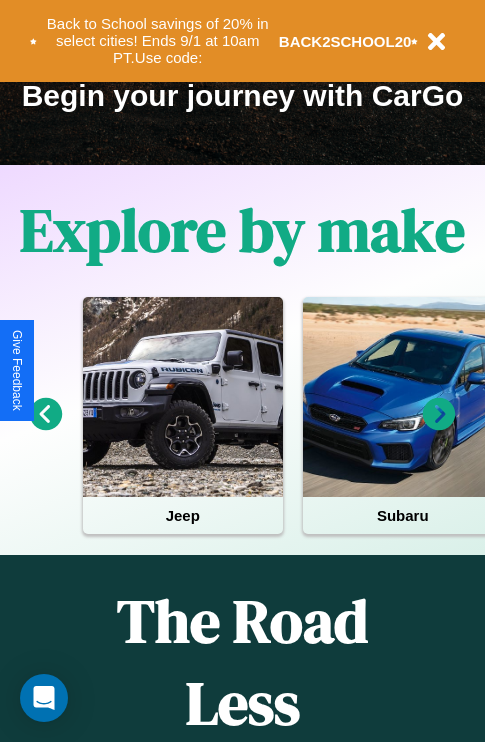 click 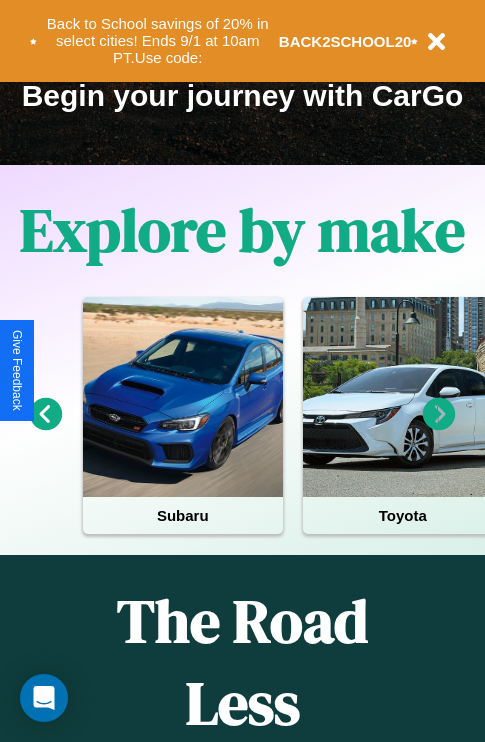click 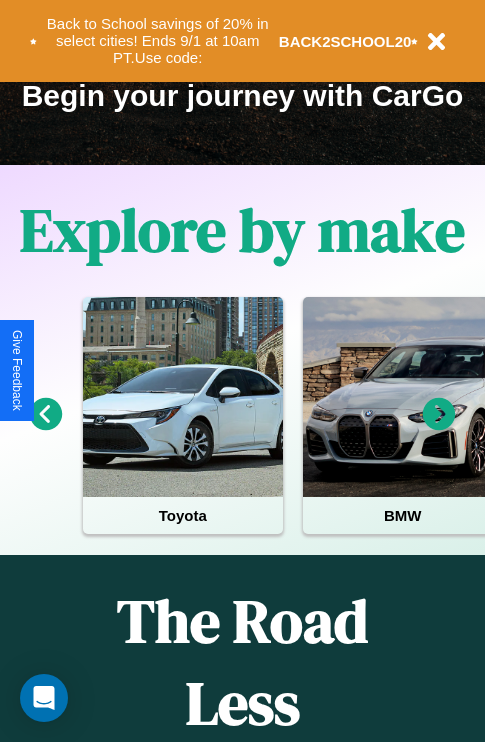 click 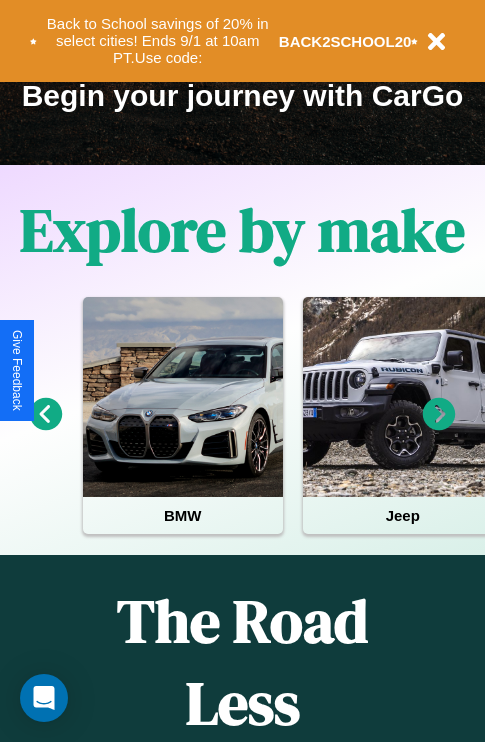 click 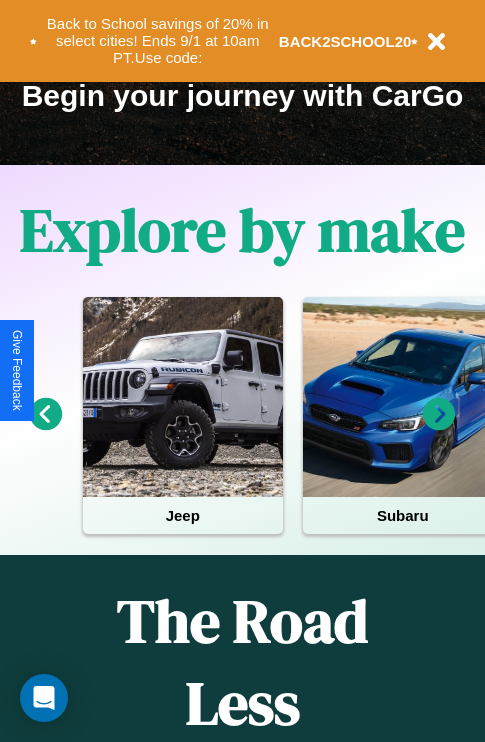 click 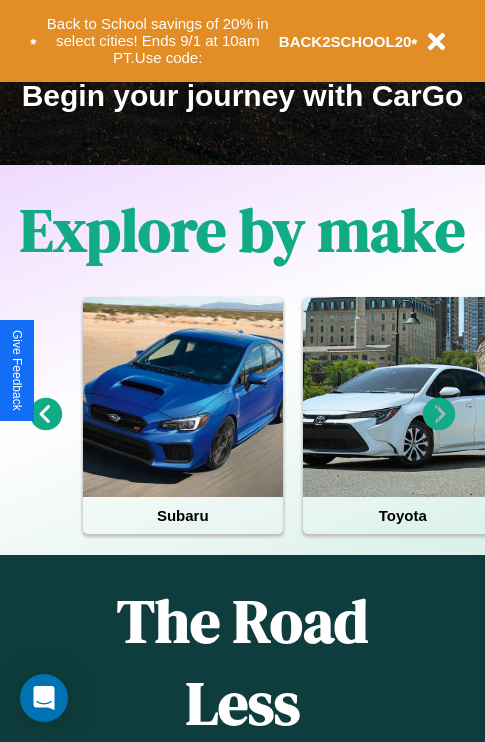 click 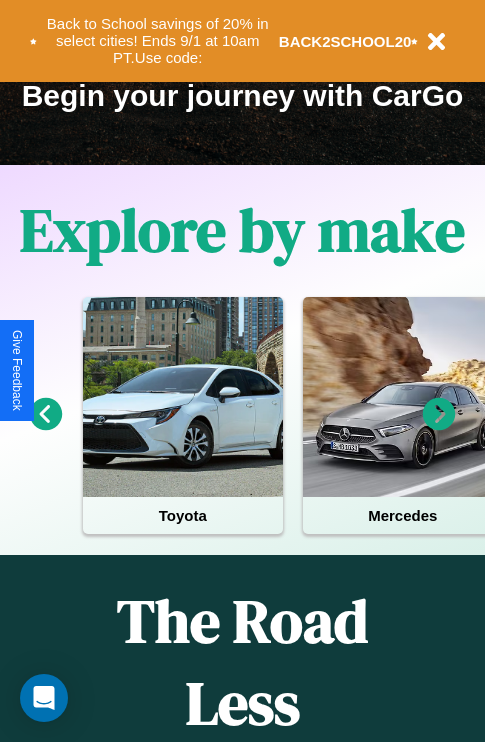 click 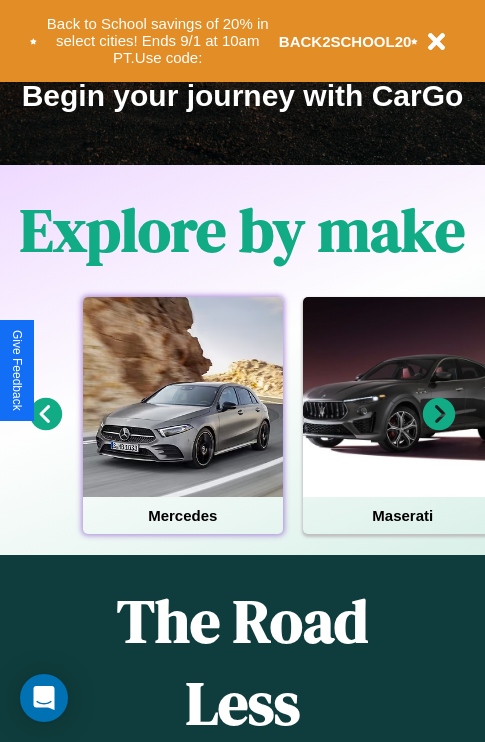 click at bounding box center [183, 397] 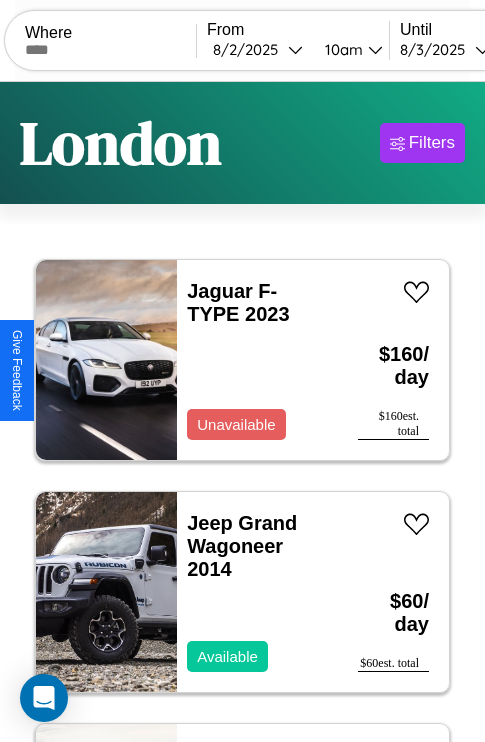 scroll, scrollTop: 95, scrollLeft: 0, axis: vertical 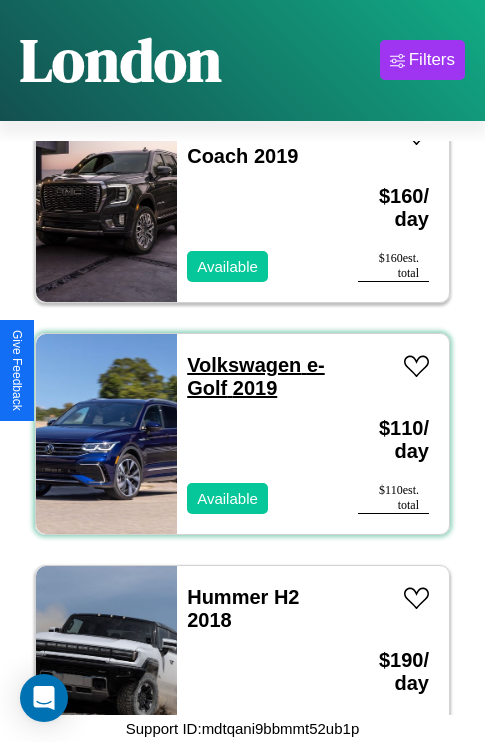 click on "Volkswagen   e-Golf   2019" at bounding box center (255, 376) 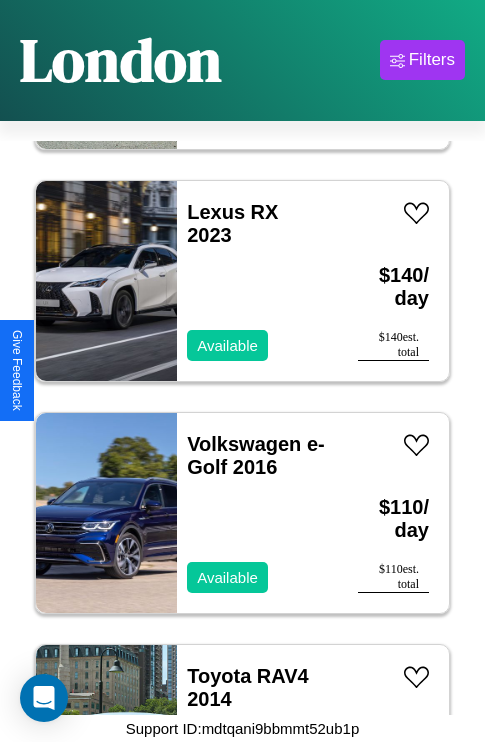 scroll, scrollTop: 23275, scrollLeft: 0, axis: vertical 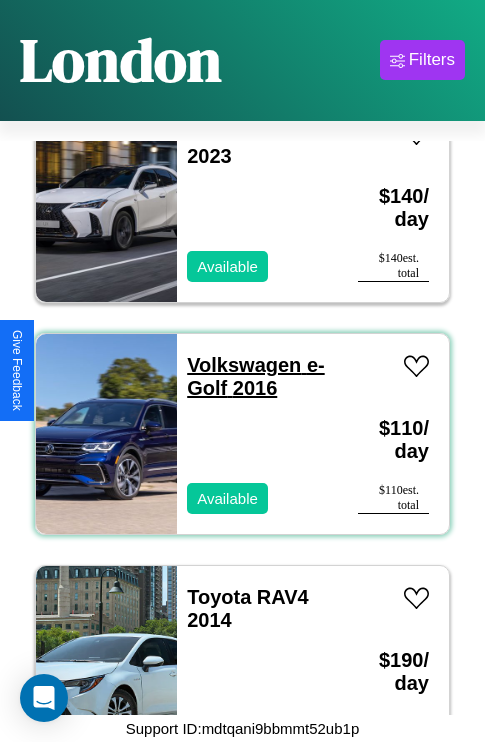 click on "Volkswagen   e-Golf   2016" at bounding box center [255, 376] 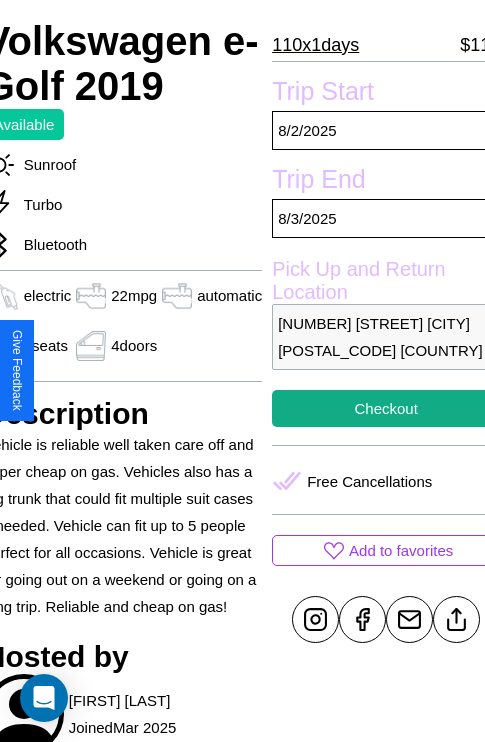scroll, scrollTop: 498, scrollLeft: 96, axis: both 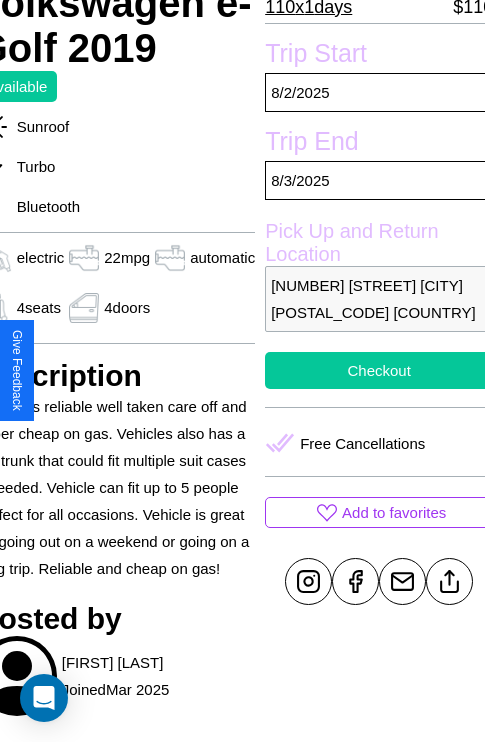 click on "Checkout" at bounding box center [379, 370] 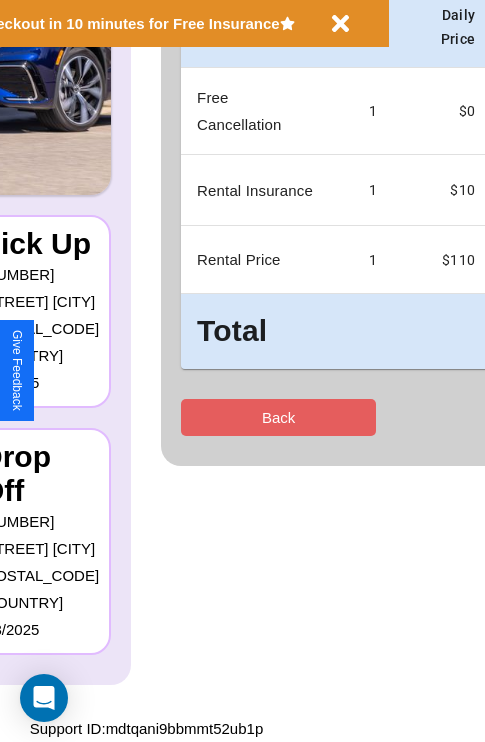 scroll, scrollTop: 0, scrollLeft: 0, axis: both 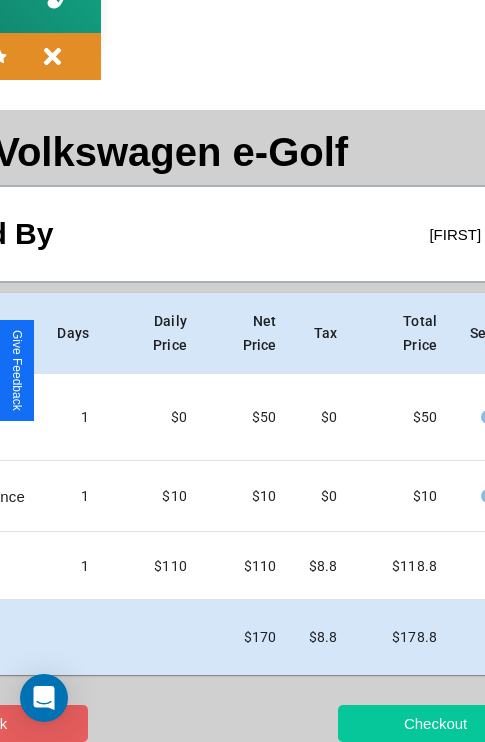click on "Checkout" at bounding box center (435, 723) 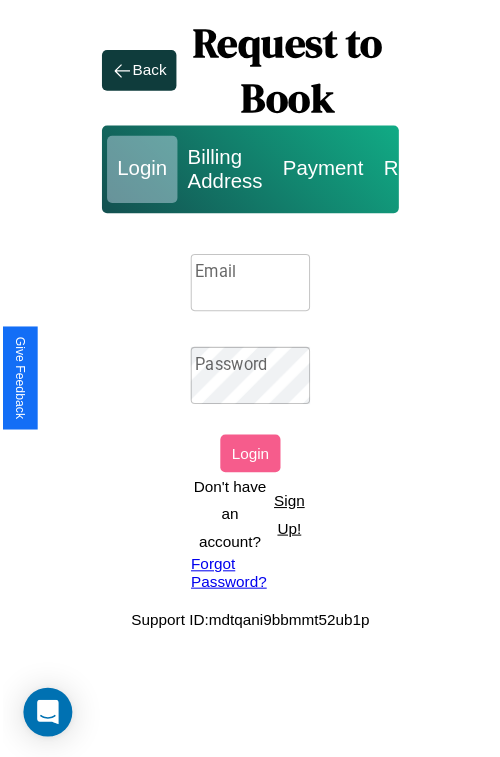 scroll, scrollTop: 0, scrollLeft: 0, axis: both 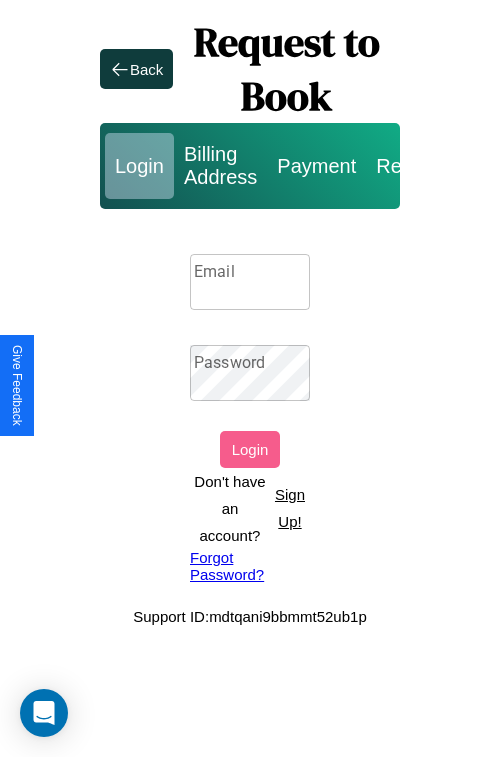 click on "Sign Up!" at bounding box center [290, 508] 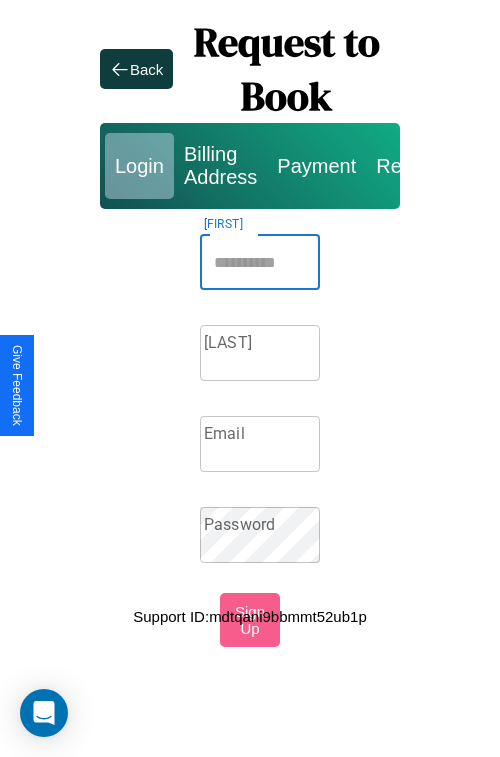 click on "Firstname" at bounding box center (260, 262) 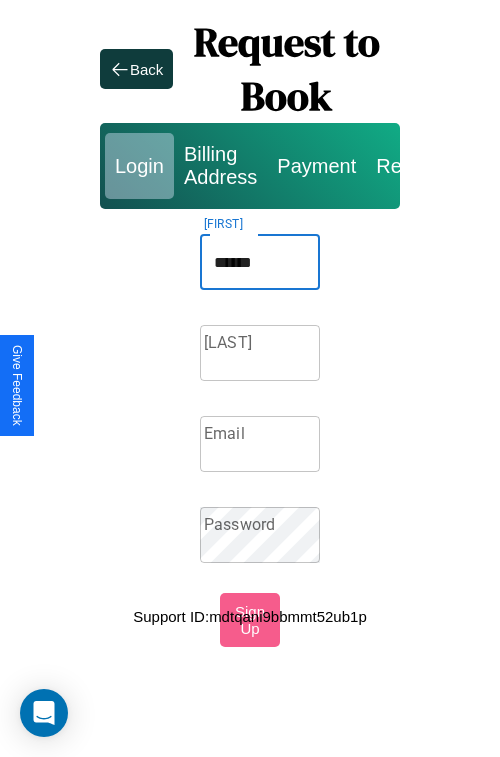 type on "******" 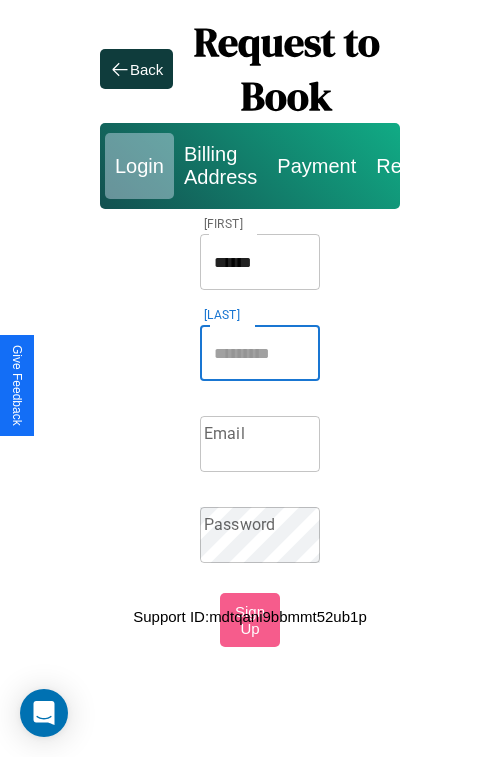 click on "Lastname" at bounding box center [260, 353] 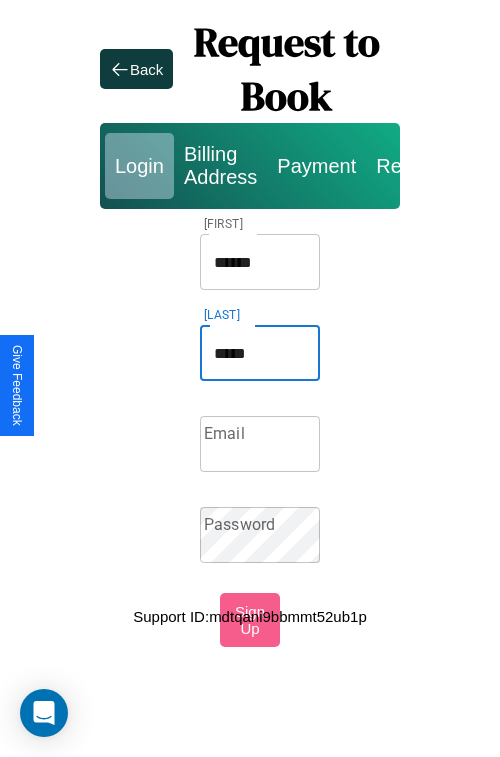 type on "*****" 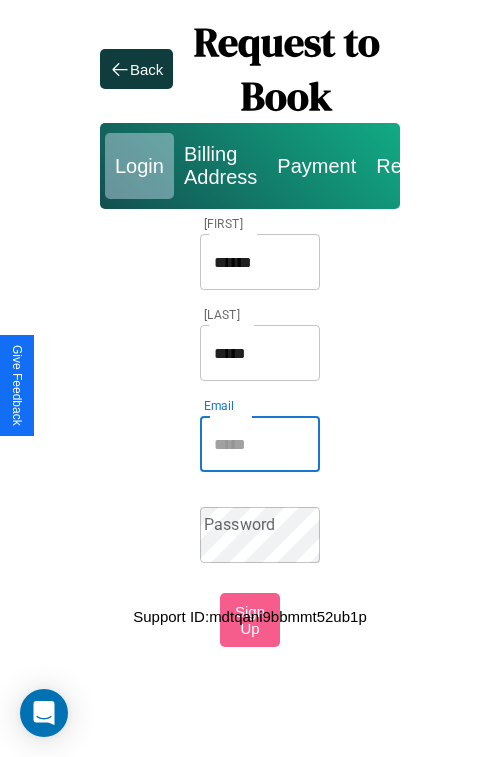 click on "Email" at bounding box center (260, 444) 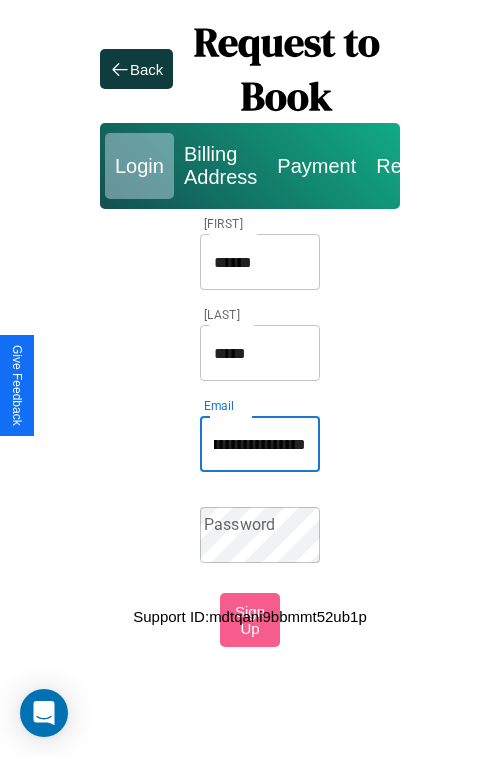 scroll, scrollTop: 0, scrollLeft: 67, axis: horizontal 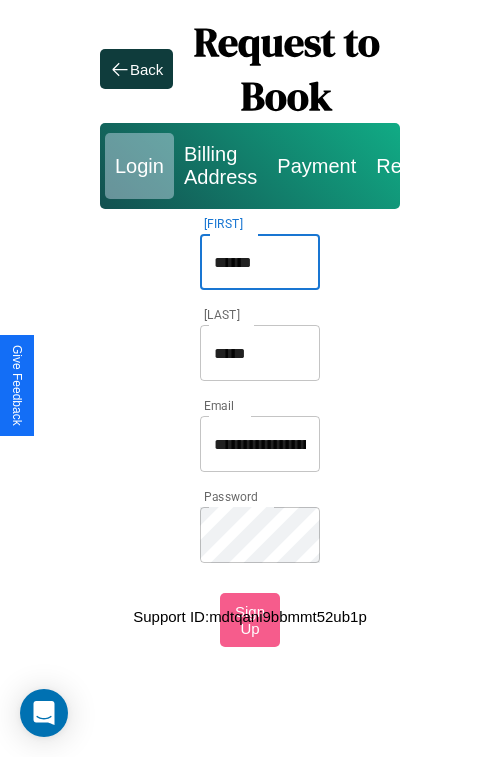 click on "******" at bounding box center [260, 262] 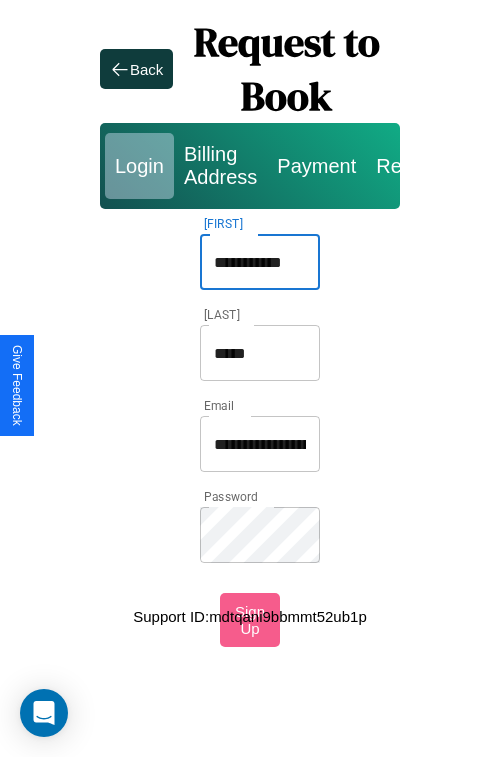 type on "**********" 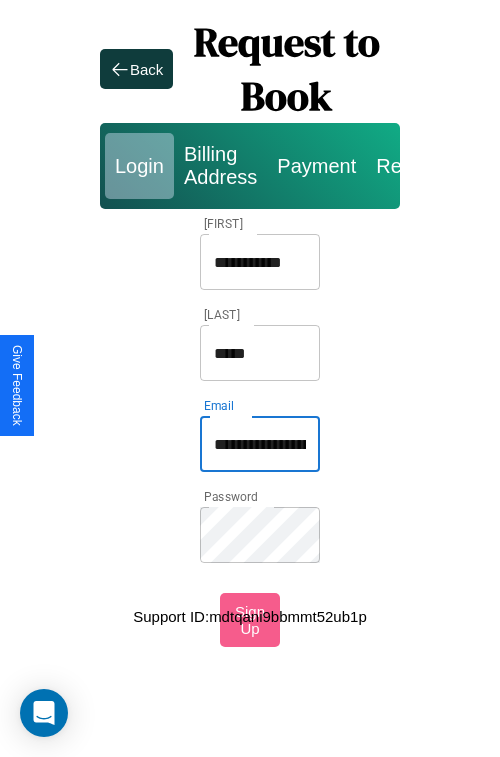 click on "**********" at bounding box center [260, 444] 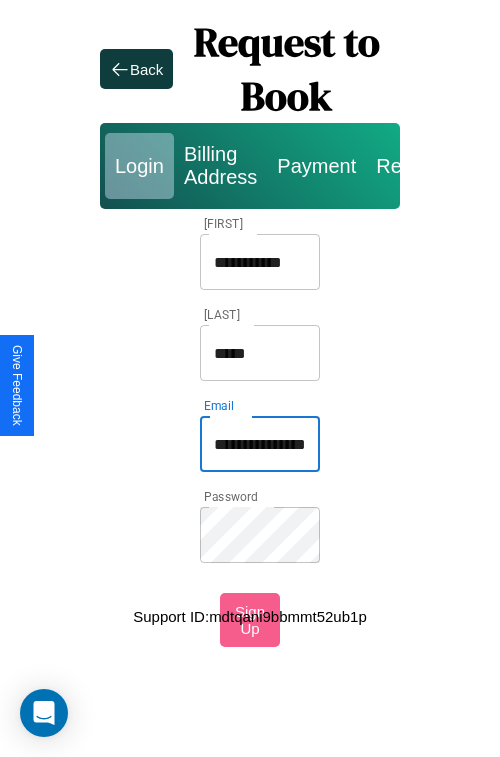 type on "**********" 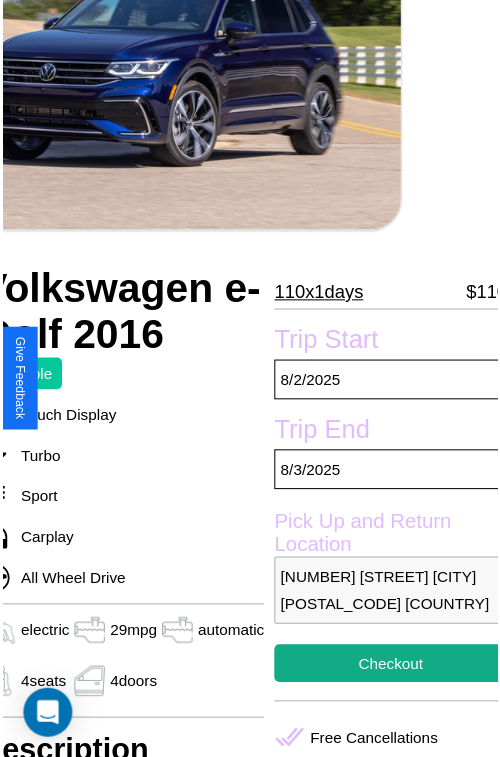 scroll, scrollTop: 220, scrollLeft: 96, axis: both 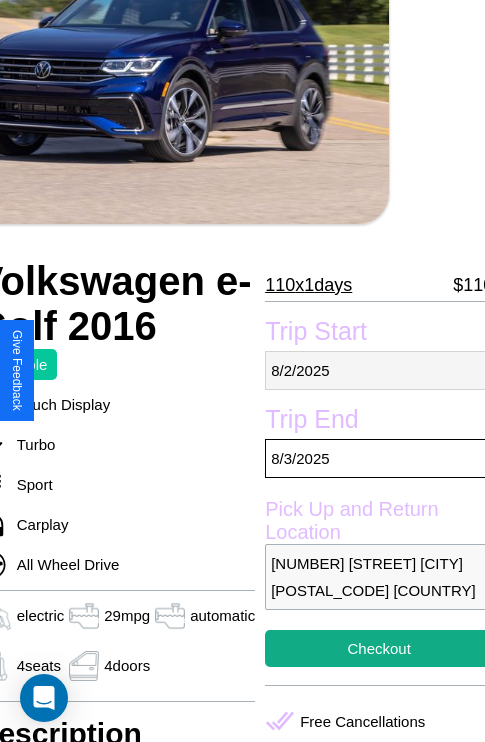 click on "[MM] / [DD] / [YYYY]" at bounding box center [379, 370] 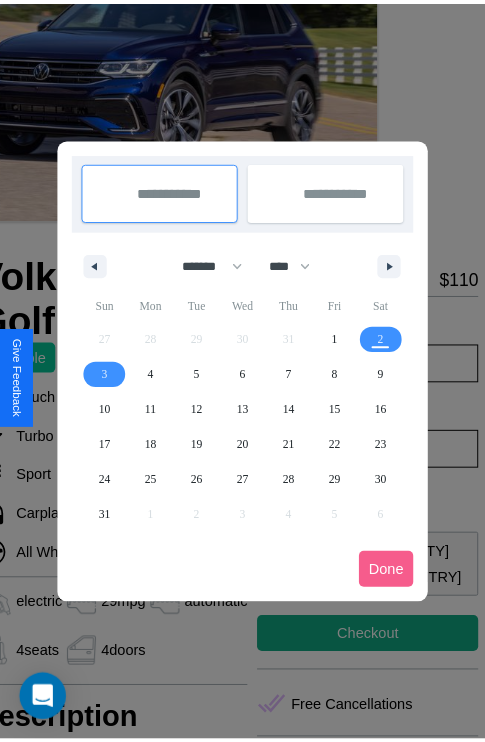 scroll, scrollTop: 0, scrollLeft: 96, axis: horizontal 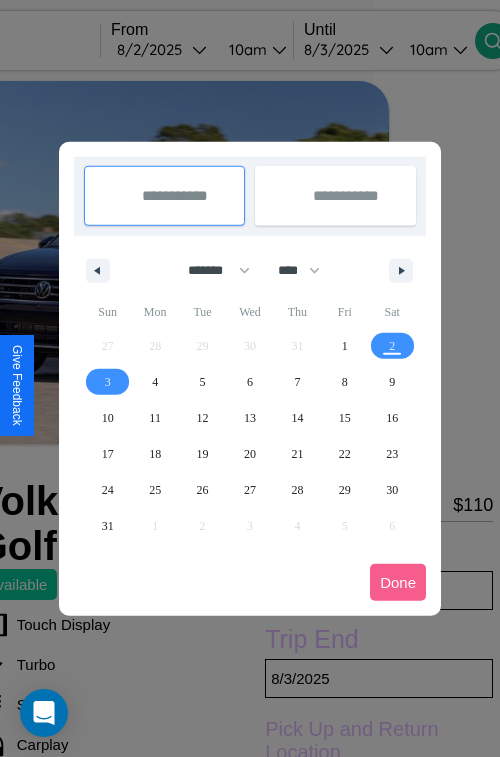 click at bounding box center (250, 378) 